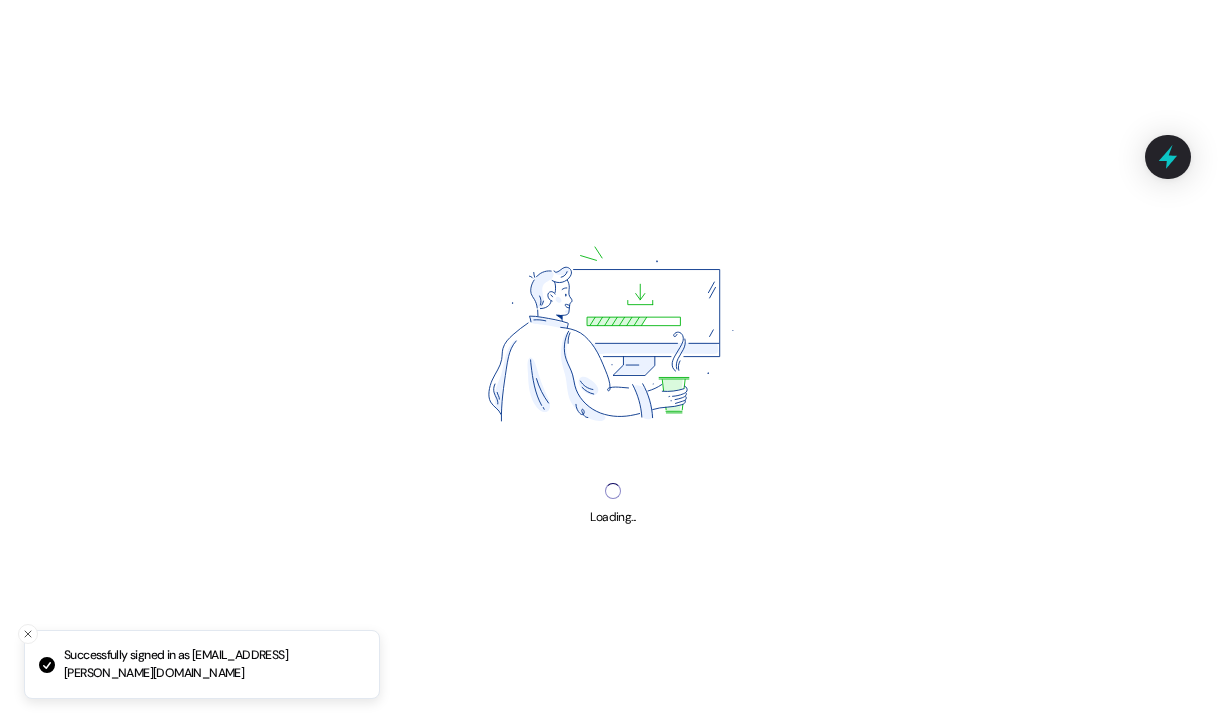 scroll, scrollTop: 0, scrollLeft: 0, axis: both 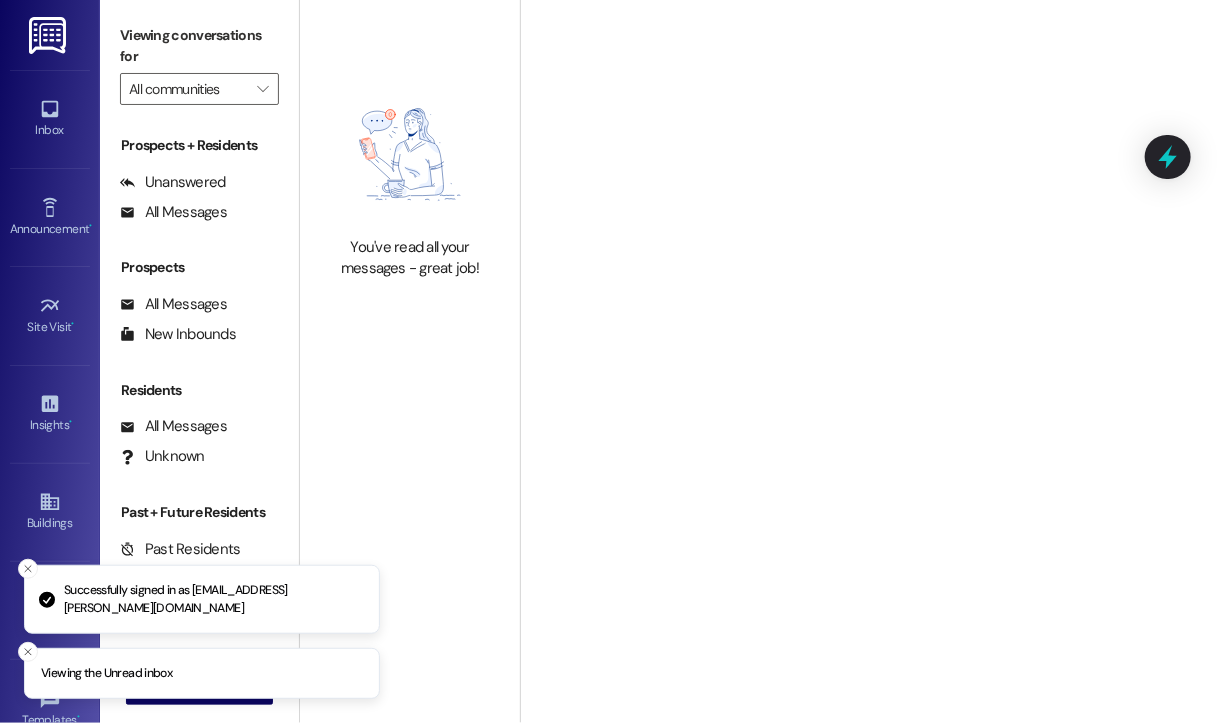 type 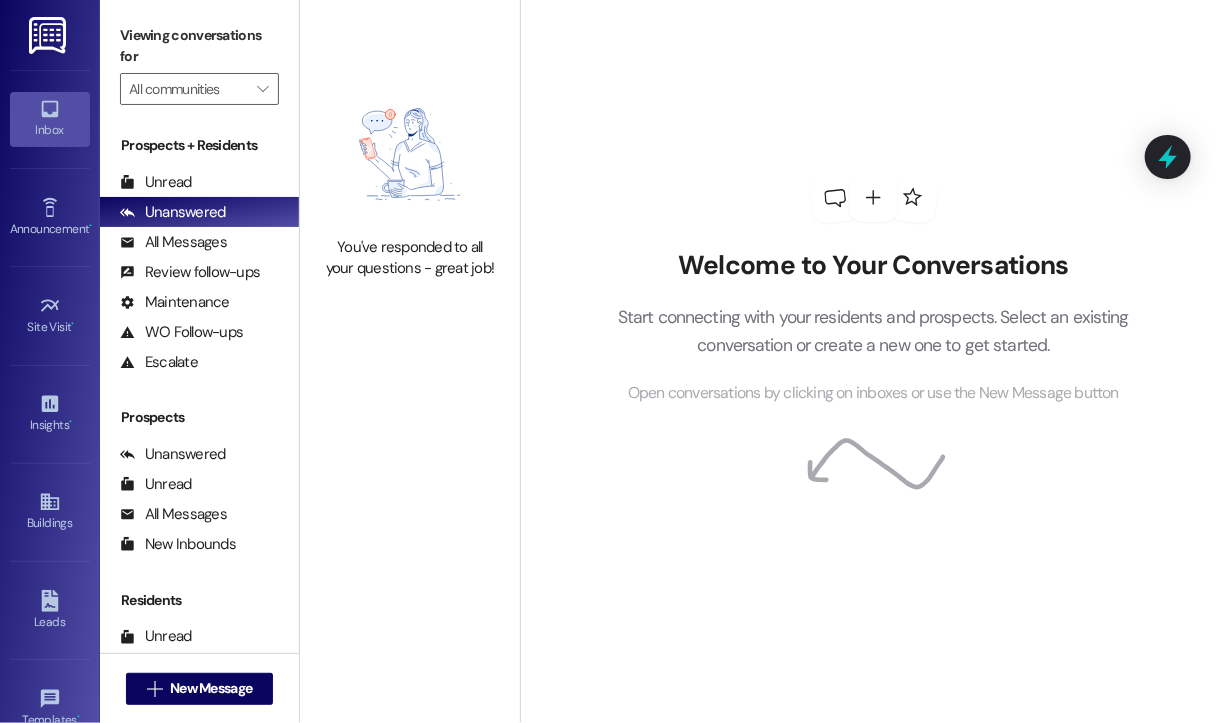 click on "Inbox" at bounding box center (50, 130) 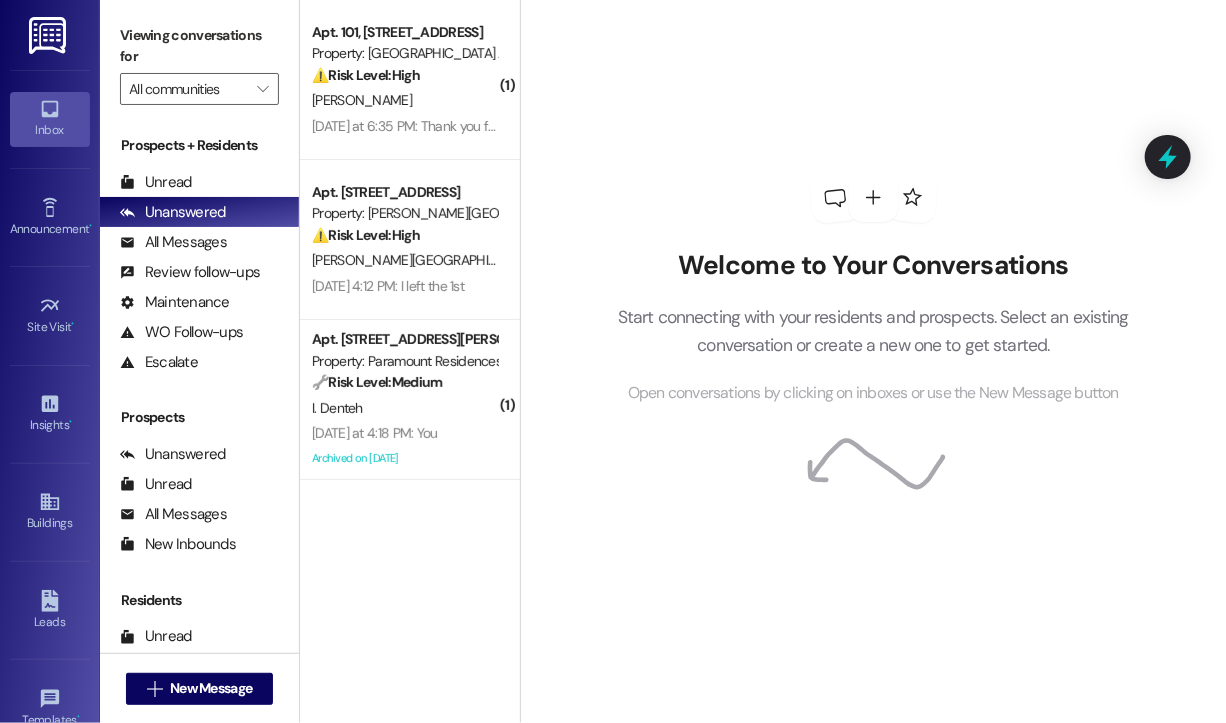 click on "Welcome to Your Conversations Start connecting with your residents and prospects. Select an existing conversation or create a new one to get started. Open conversations by clicking on inboxes or use the New Message button" at bounding box center (874, 289) 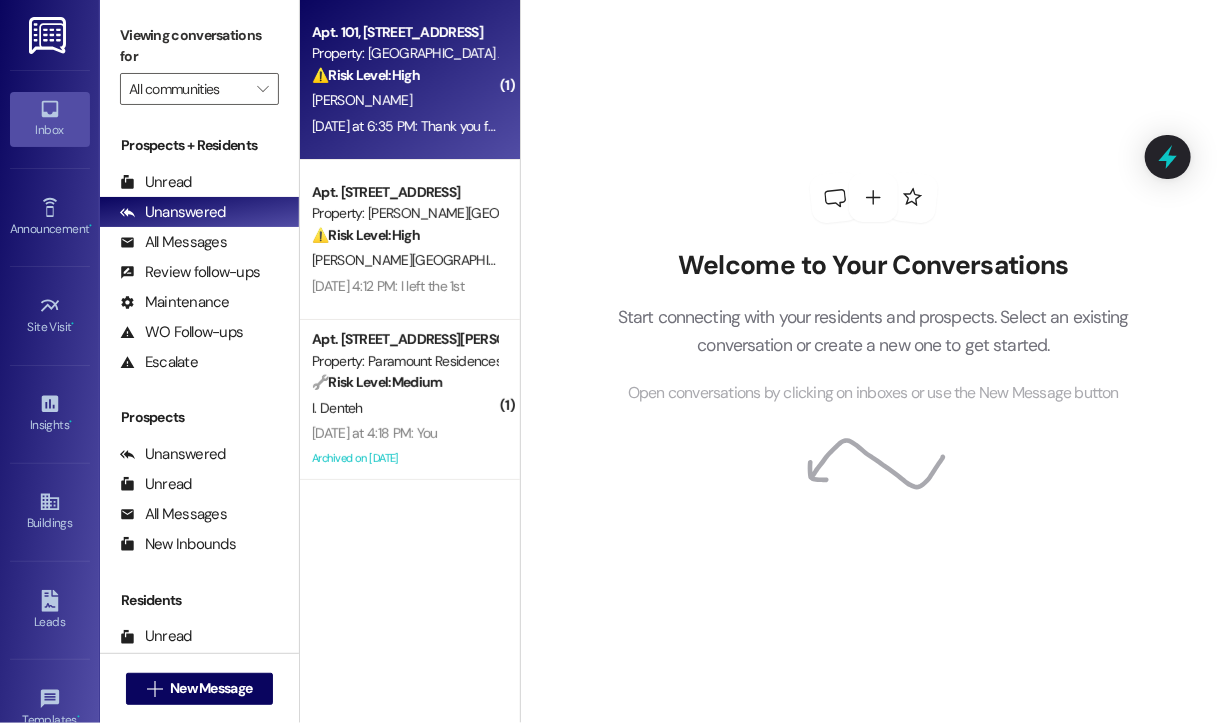 click on "[PERSON_NAME]" at bounding box center (404, 100) 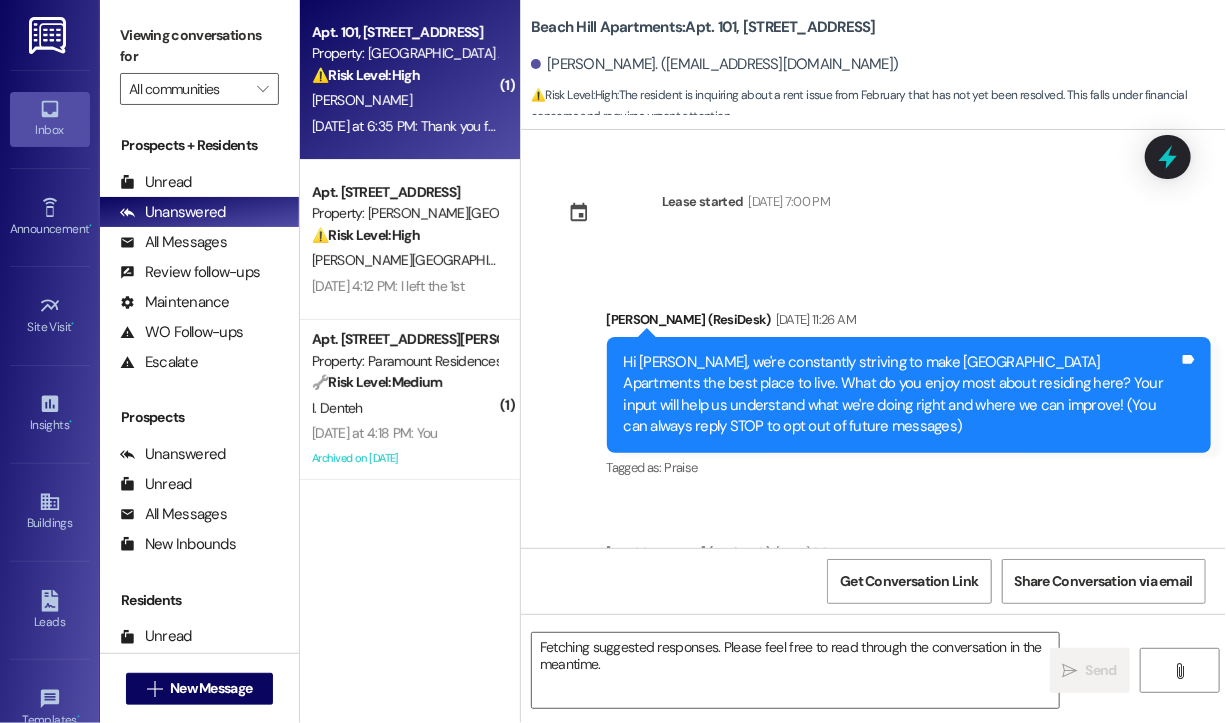 scroll, scrollTop: 20439, scrollLeft: 0, axis: vertical 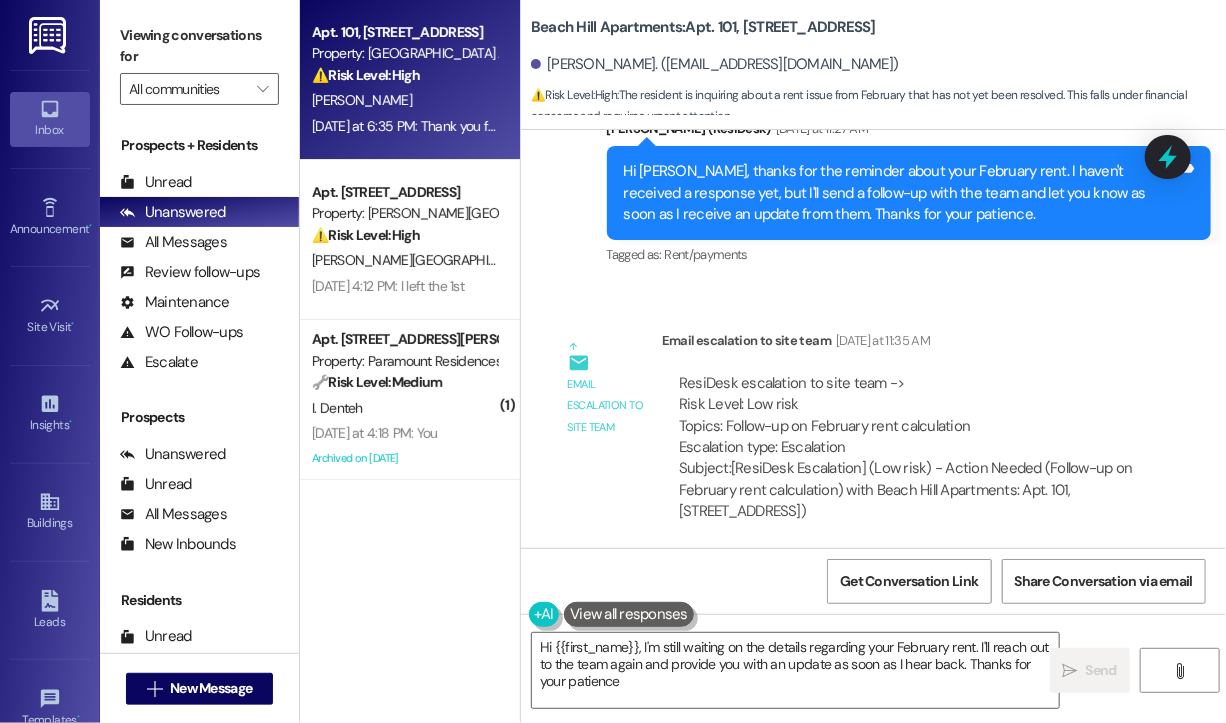 type on "Hi {{first_name}}, I'm still waiting on the details regarding your February rent. I'll reach out to the team again and provide you with an update as soon as I hear back. Thanks for your patience!" 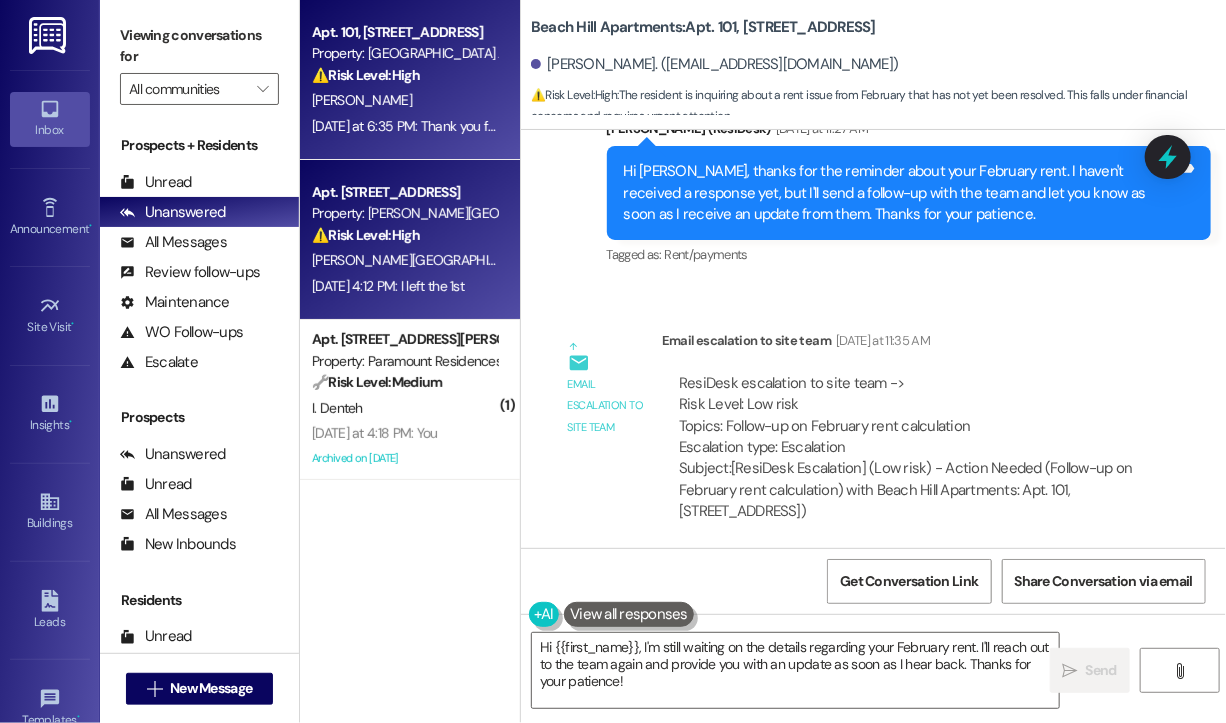 click on "[PERSON_NAME][GEOGRAPHIC_DATA]" at bounding box center [404, 260] 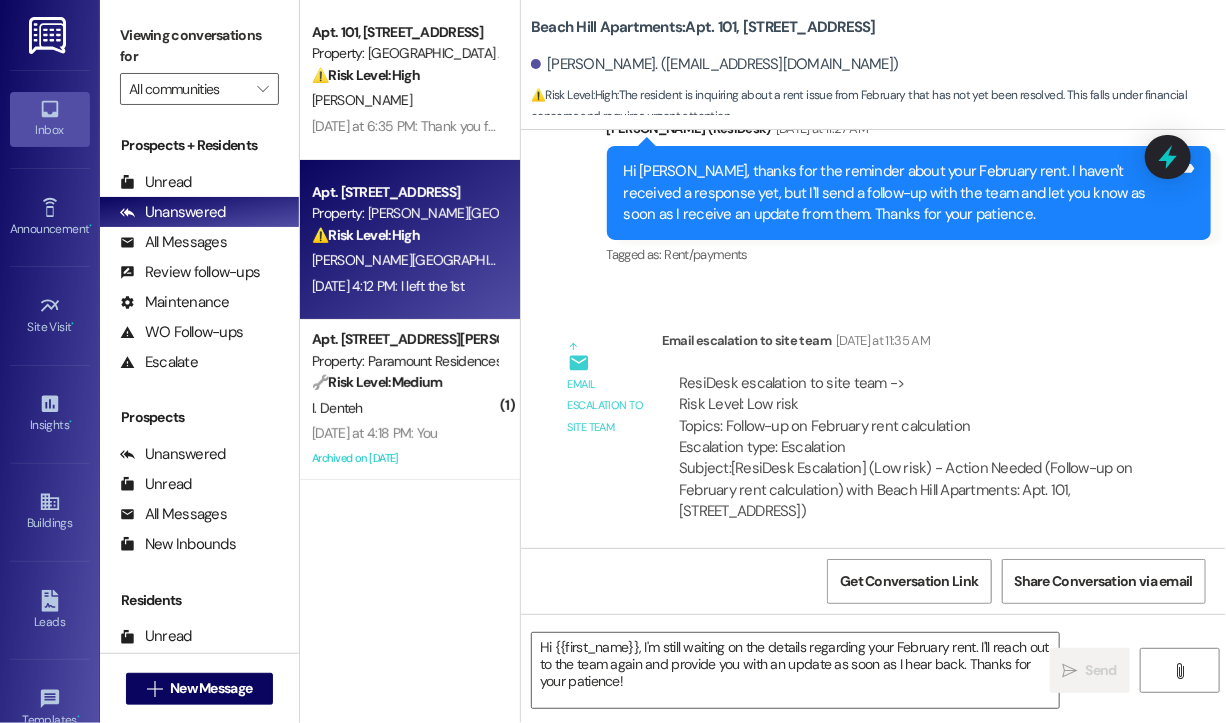 type on "Fetching suggested responses. Please feel free to read through the conversation in the meantime." 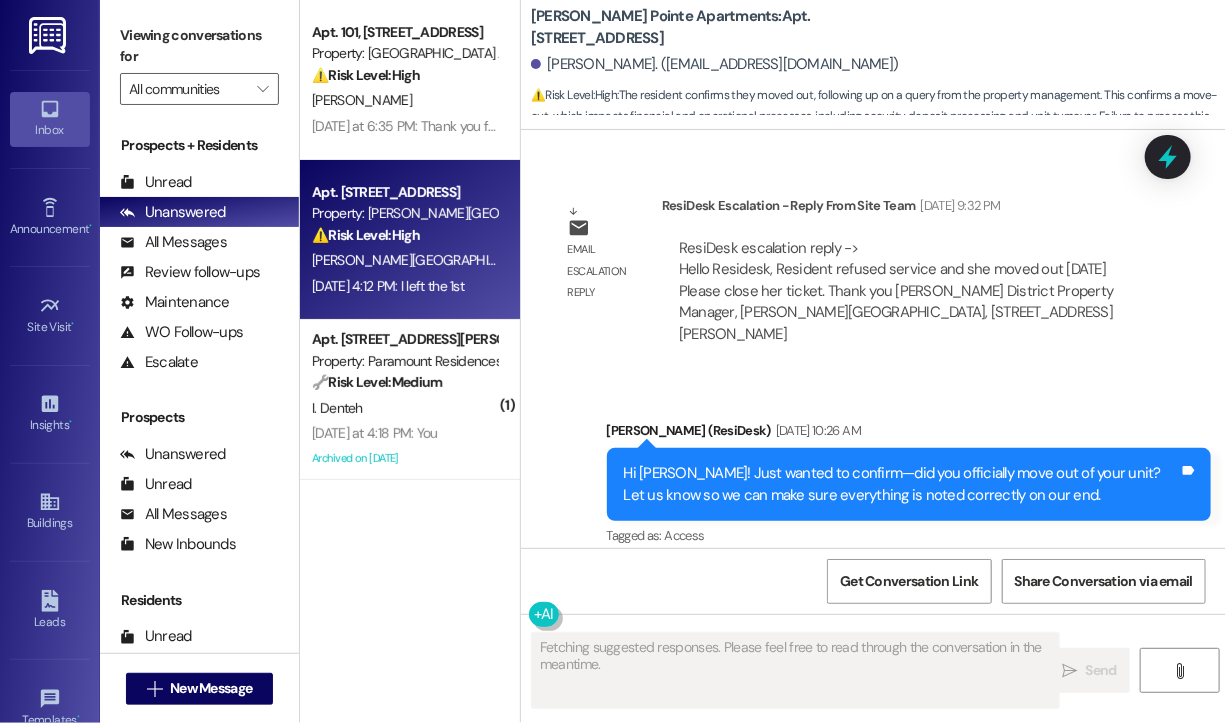 scroll, scrollTop: 33240, scrollLeft: 0, axis: vertical 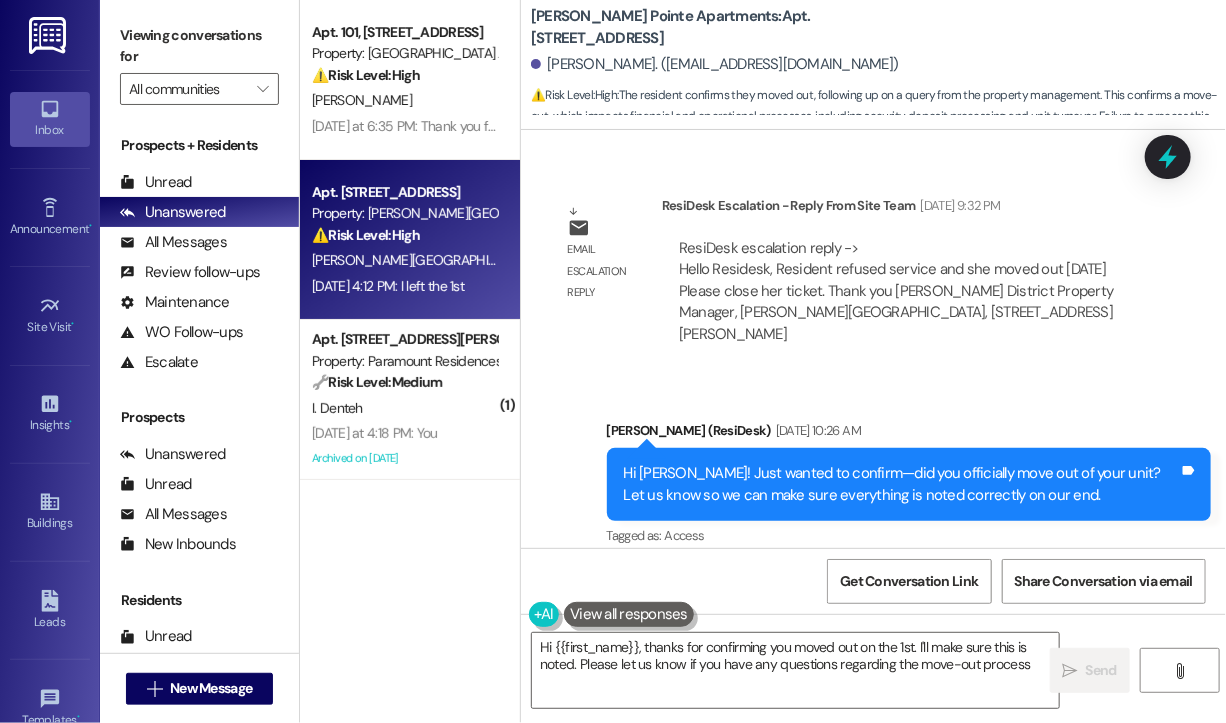 type on "Hi {{first_name}}, thanks for confirming you moved out on the 1st. I'll make sure this is noted. Please let us know if you have any questions regarding the move-out process!" 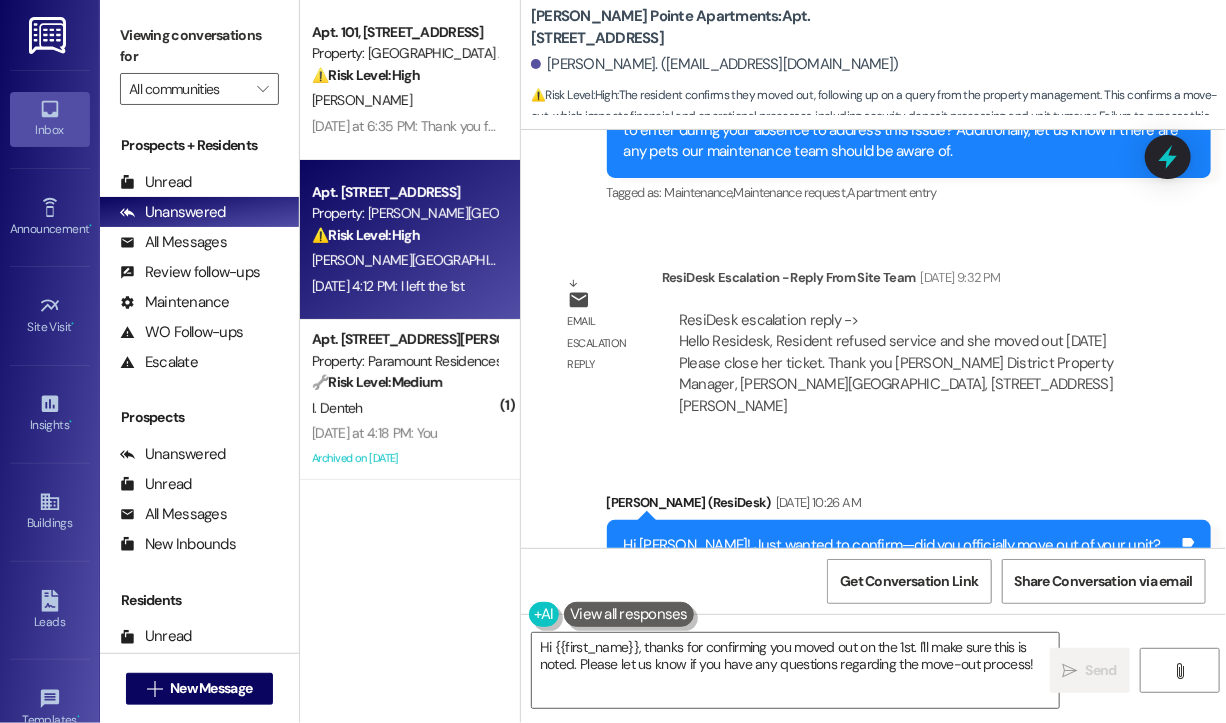 scroll, scrollTop: 33240, scrollLeft: 0, axis: vertical 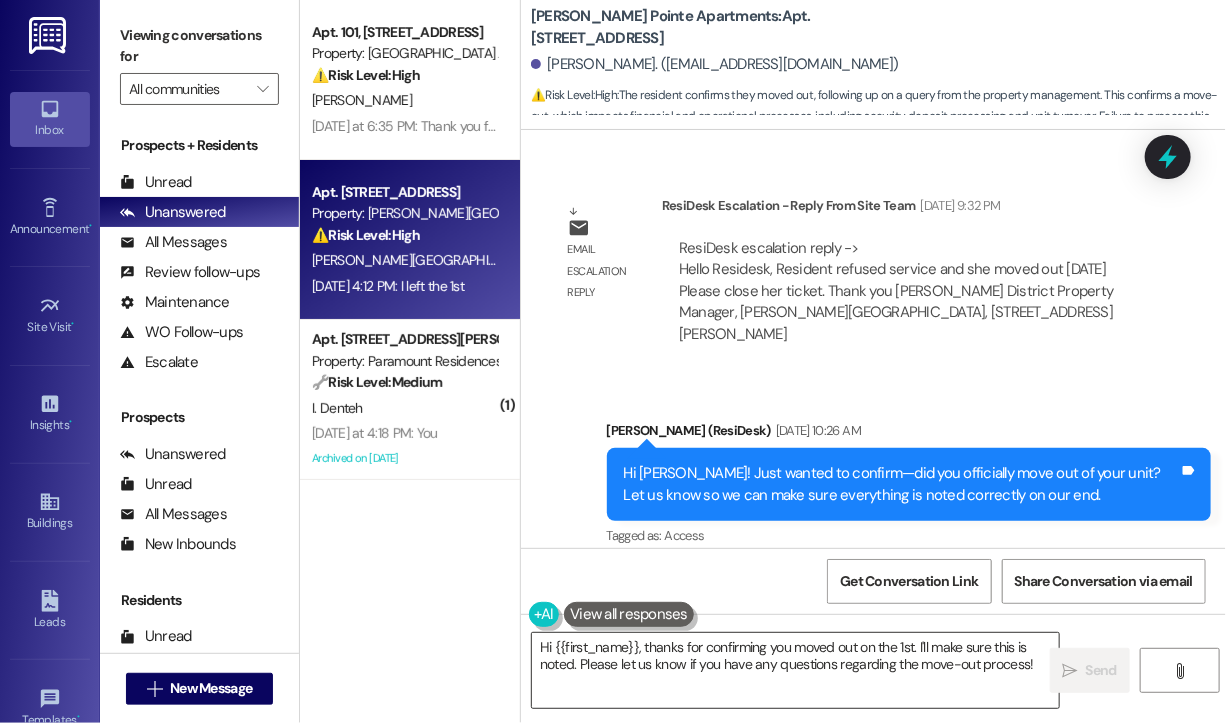 click on "Hi {{first_name}}, thanks for confirming you moved out on the 1st. I'll make sure this is noted. Please let us know if you have any questions regarding the move-out process!" at bounding box center [795, 670] 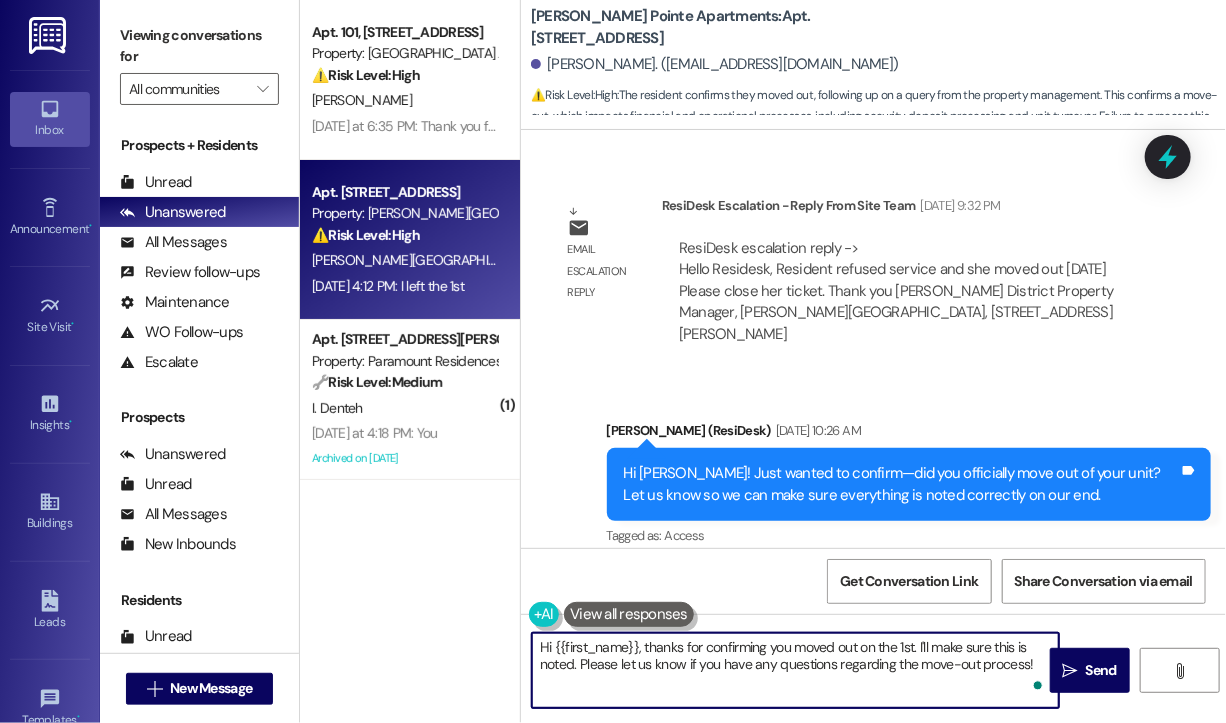 click on "Hi {{first_name}}, thanks for confirming you moved out on the 1st. I'll make sure this is noted. Please let us know if you have any questions regarding the move-out process!" at bounding box center (795, 670) 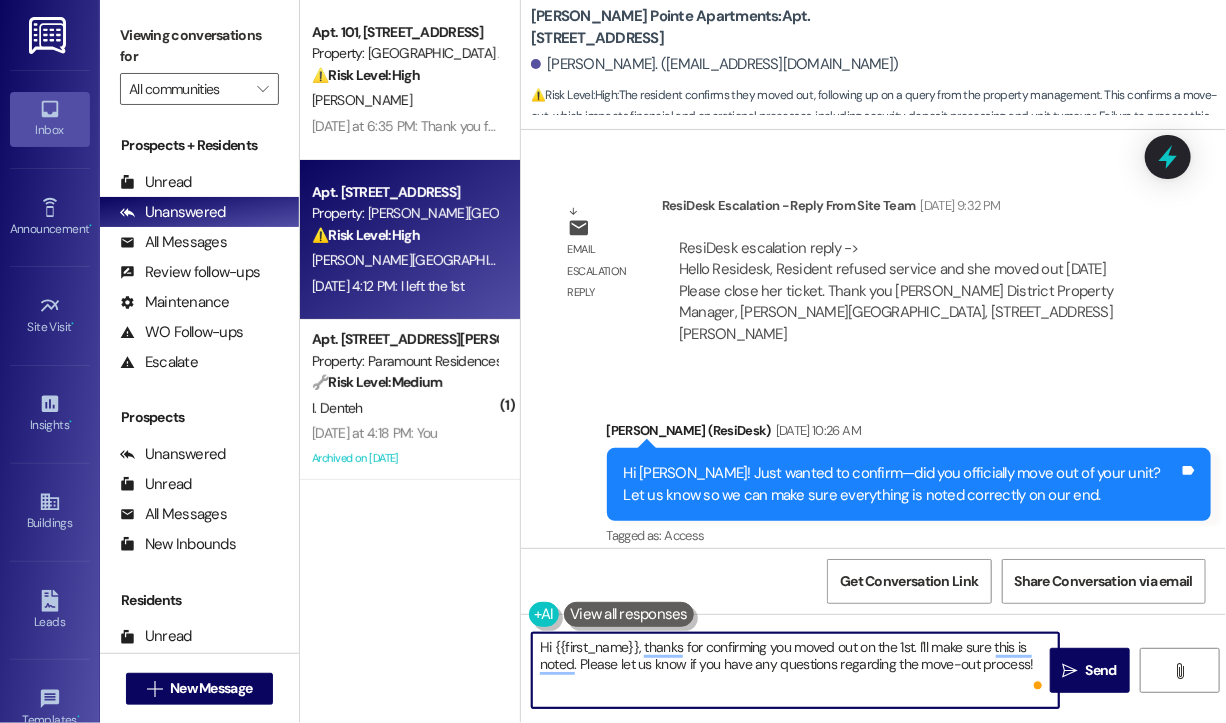 click on "Hi {{first_name}}, thanks for confirming you moved out on the 1st. I'll make sure this is noted. Please let us know if you have any questions regarding the move-out process!" at bounding box center (795, 670) 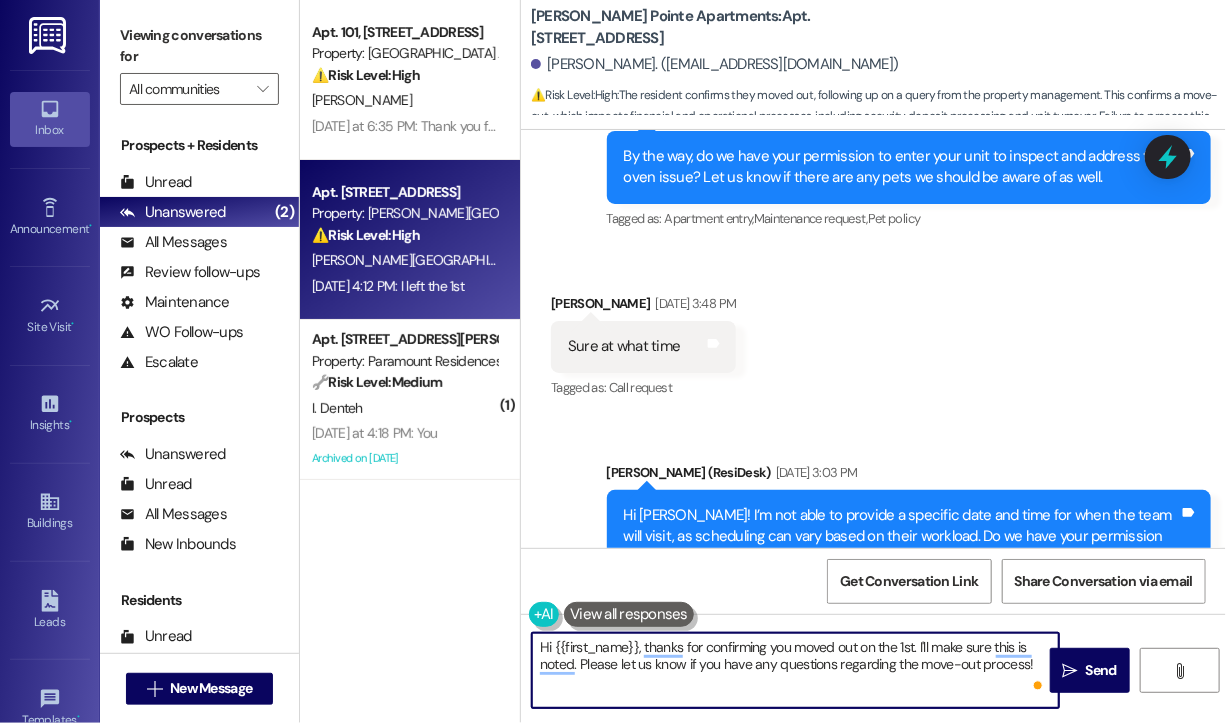 scroll, scrollTop: 33240, scrollLeft: 0, axis: vertical 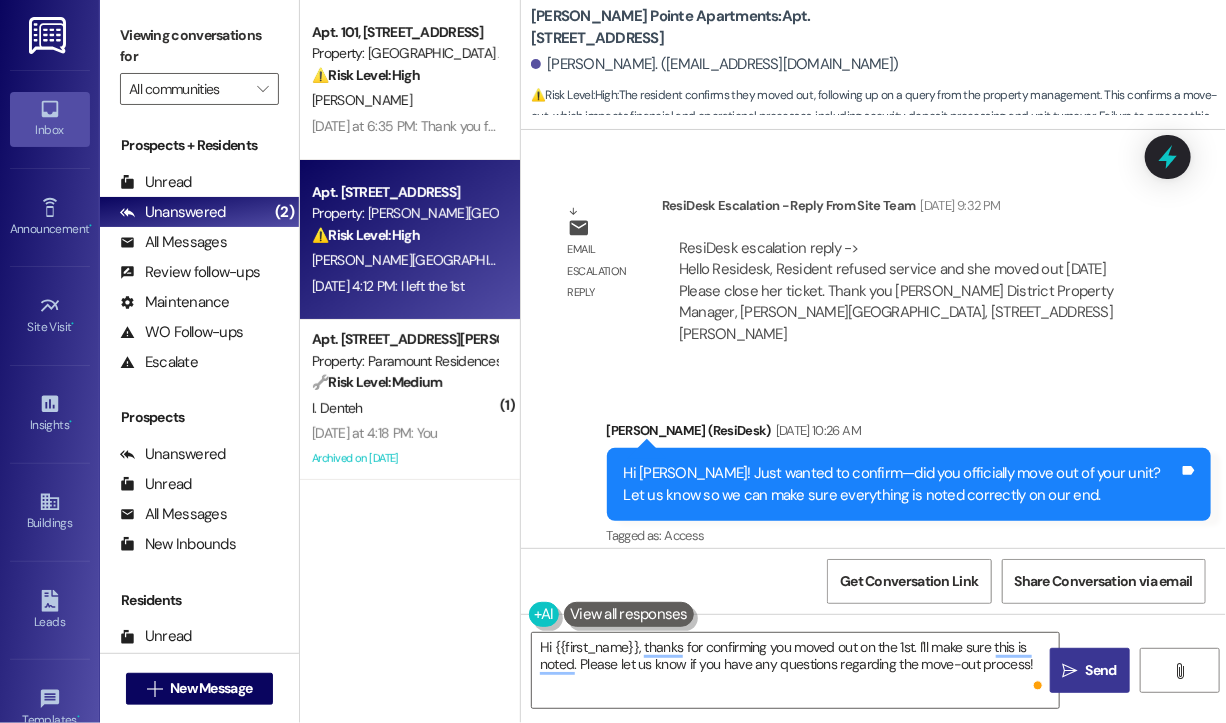 click on "Send" at bounding box center (1101, 670) 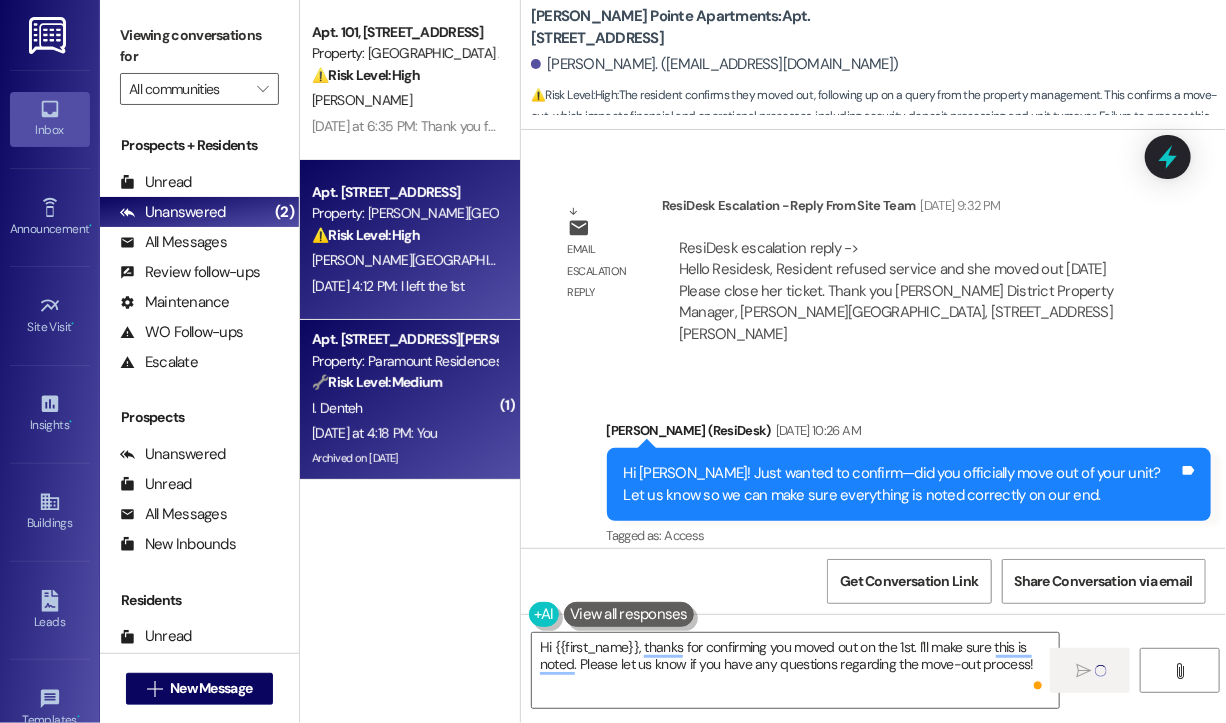click on "I. Denteh" at bounding box center (404, 408) 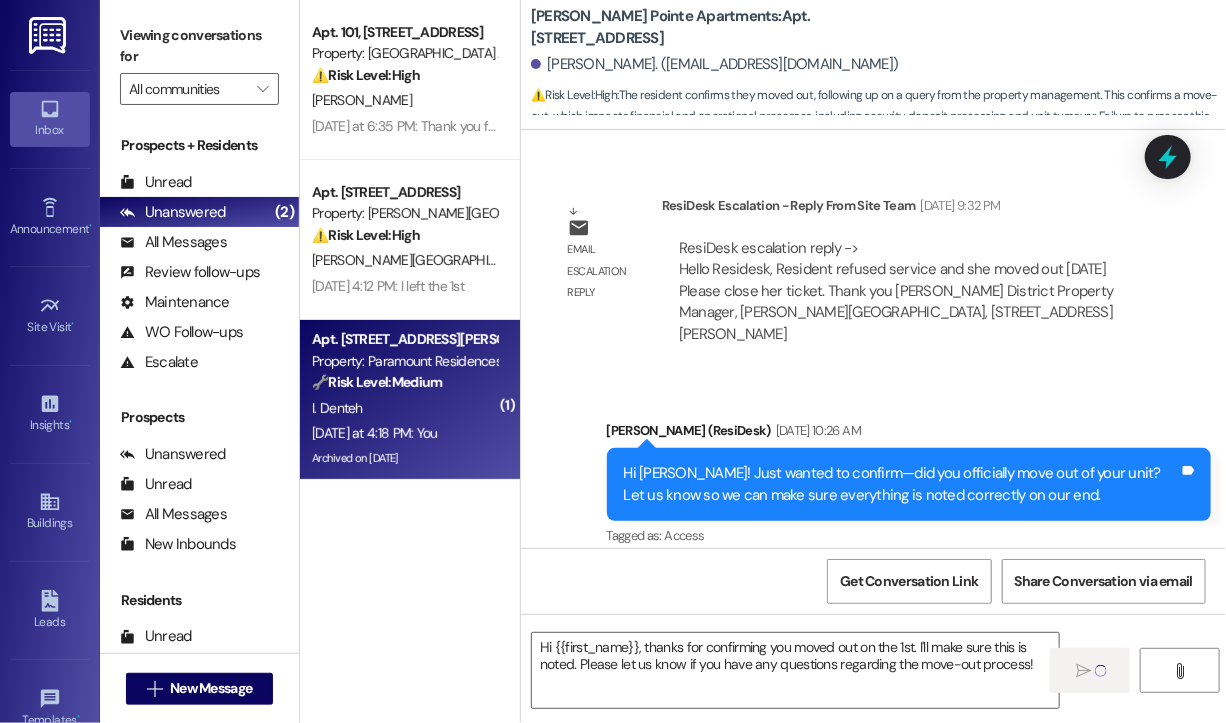 type 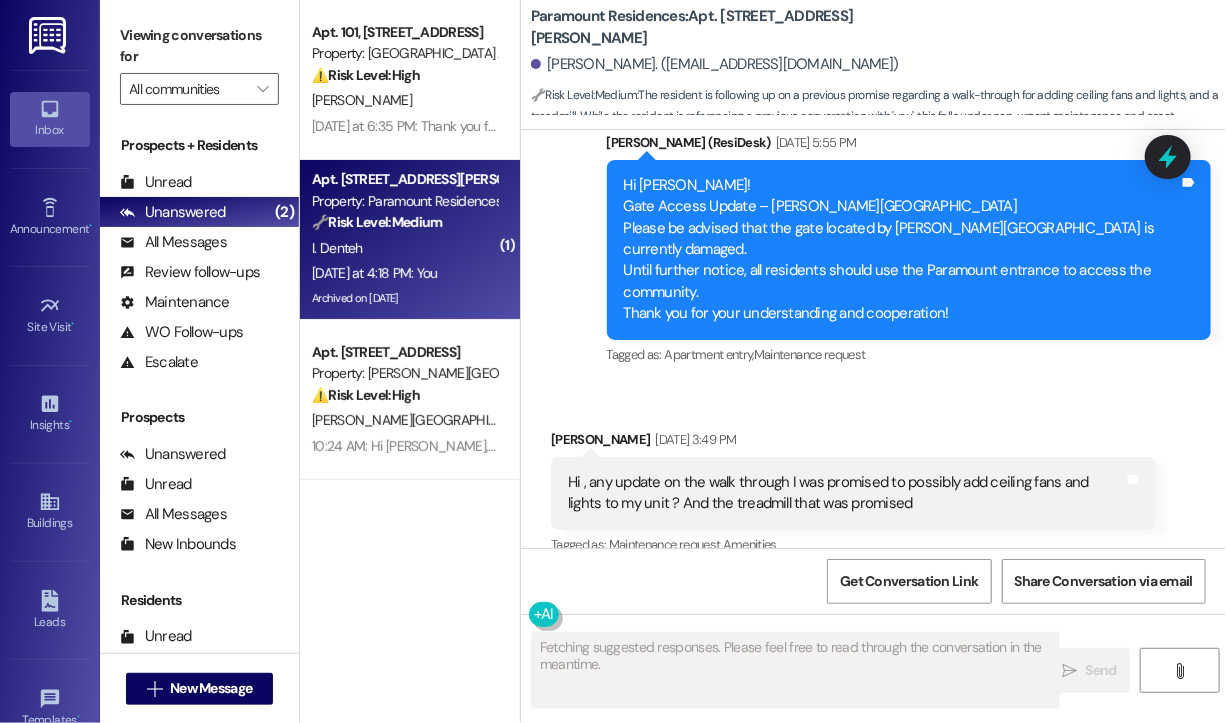 scroll, scrollTop: 46946, scrollLeft: 0, axis: vertical 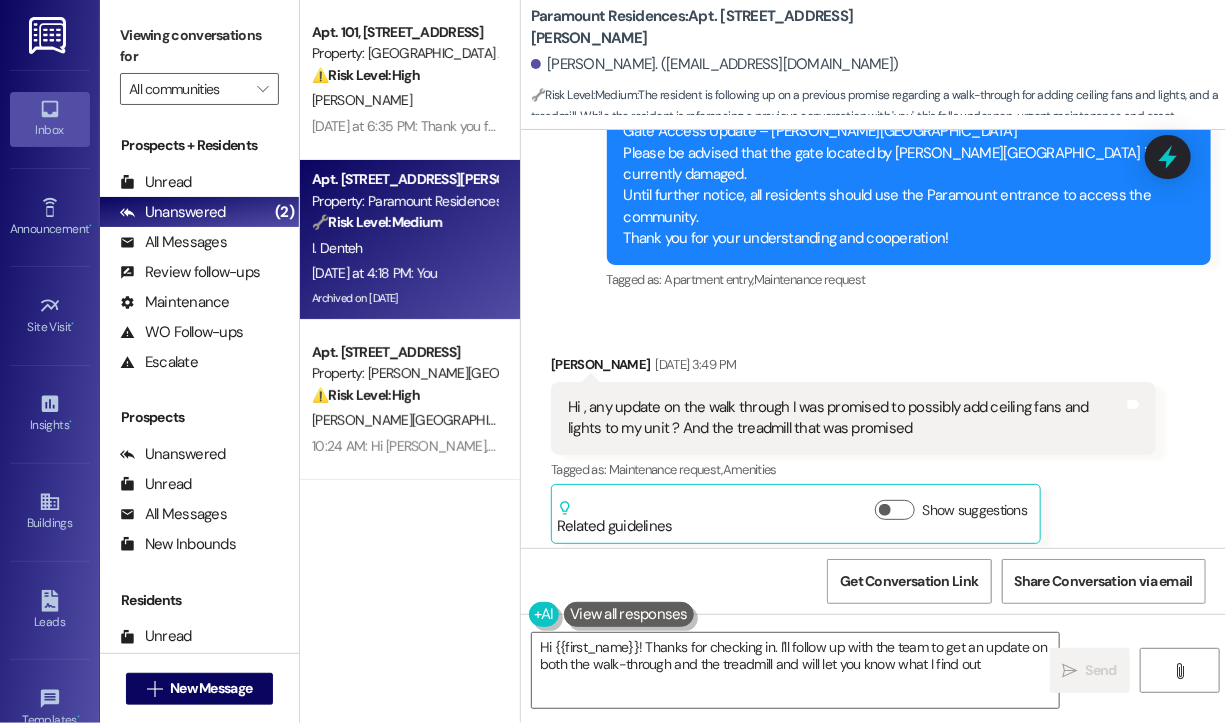 type on "Hi {{first_name}}! Thanks for checking in. I'll follow up with the team to get an update on both the walk-through and the treadmill and will let you know what I find out!" 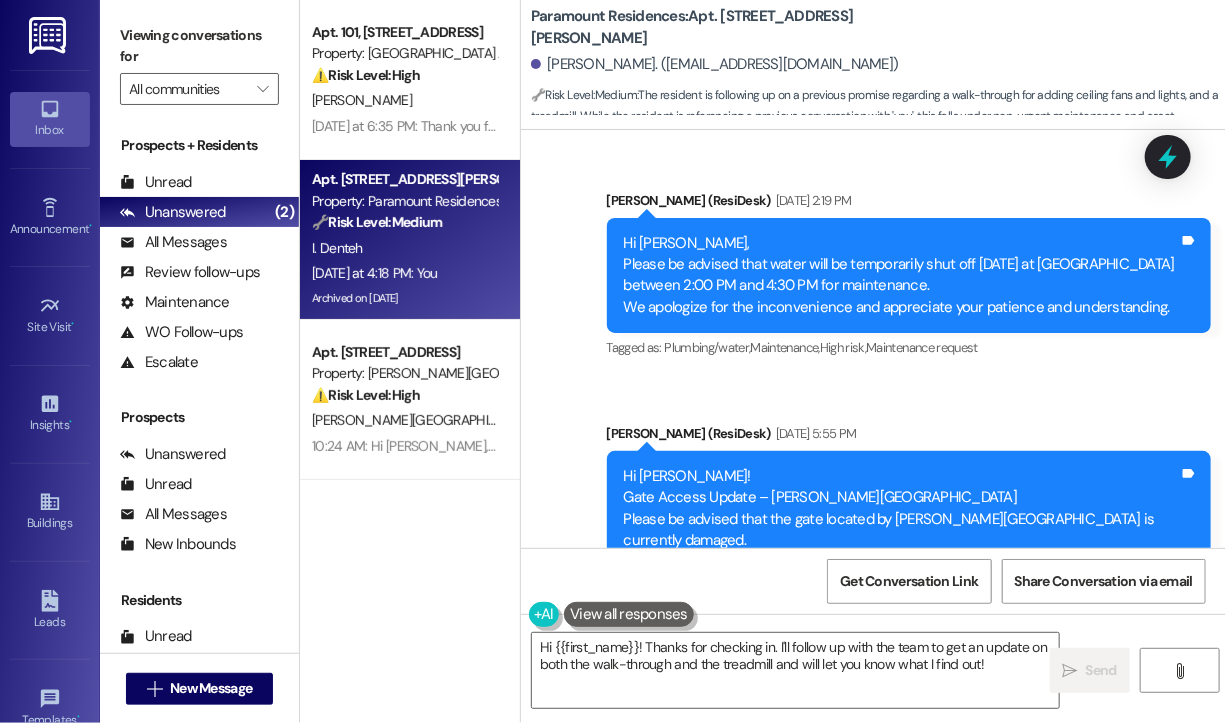 scroll, scrollTop: 46546, scrollLeft: 0, axis: vertical 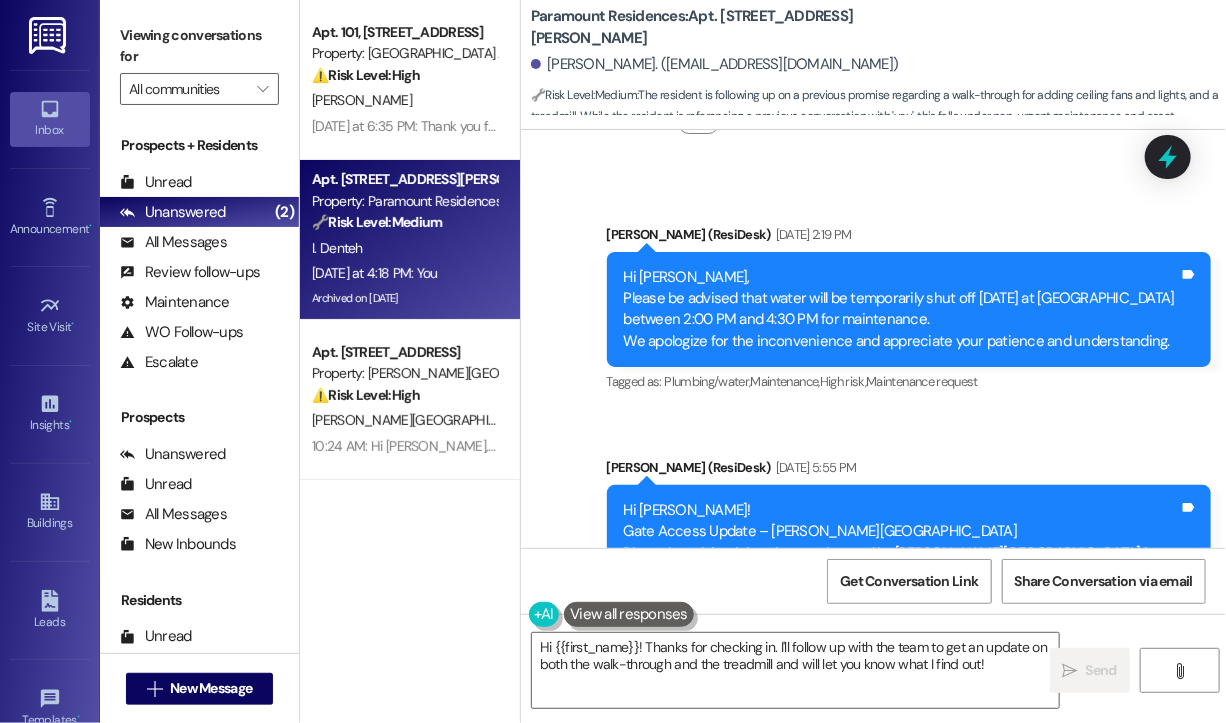 drag, startPoint x: 916, startPoint y: 472, endPoint x: 588, endPoint y: 440, distance: 329.55728 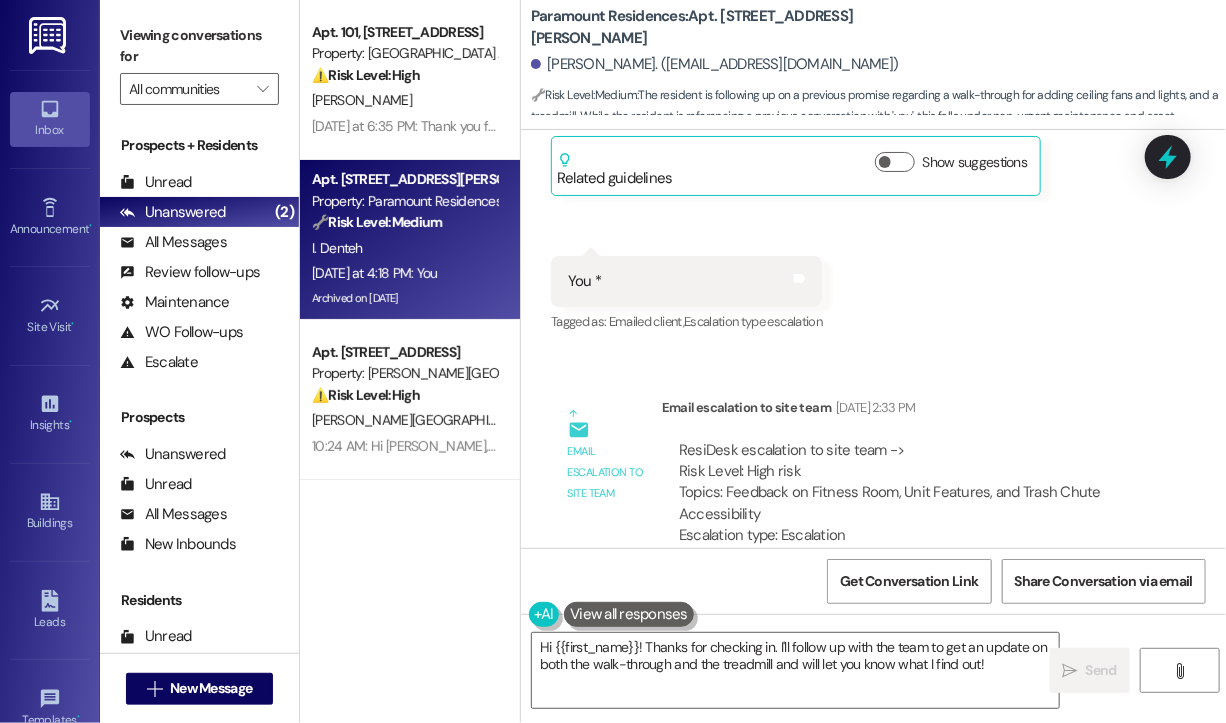 scroll, scrollTop: 43646, scrollLeft: 0, axis: vertical 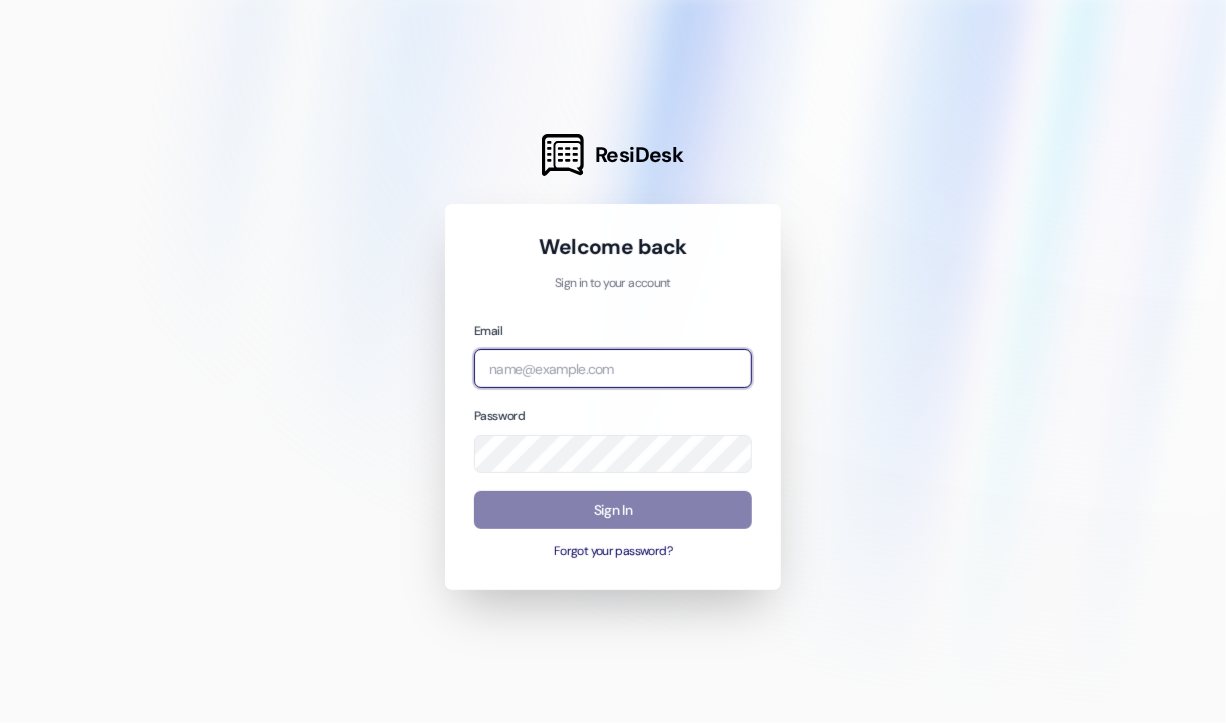 click at bounding box center [613, 368] 